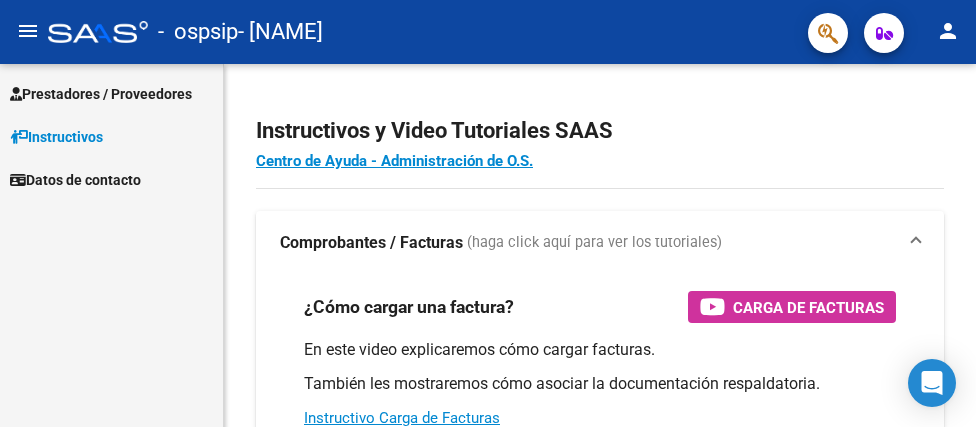 scroll, scrollTop: 0, scrollLeft: 0, axis: both 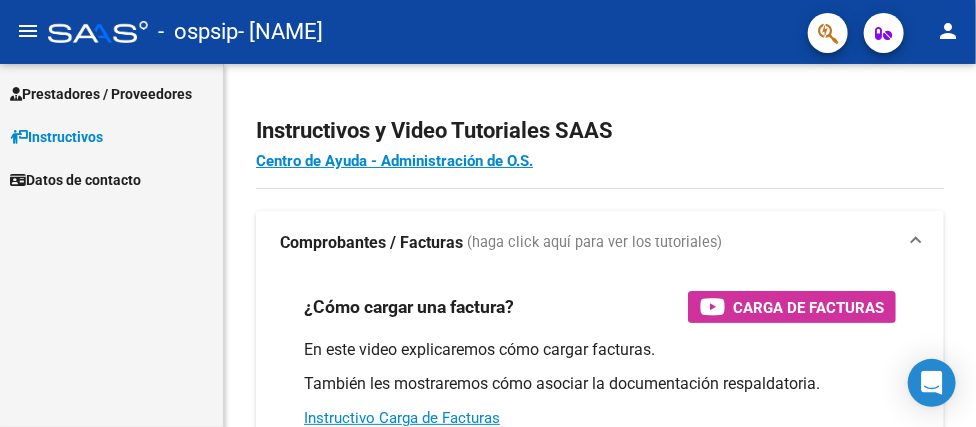 click on "Prestadores / Proveedores" at bounding box center [101, 94] 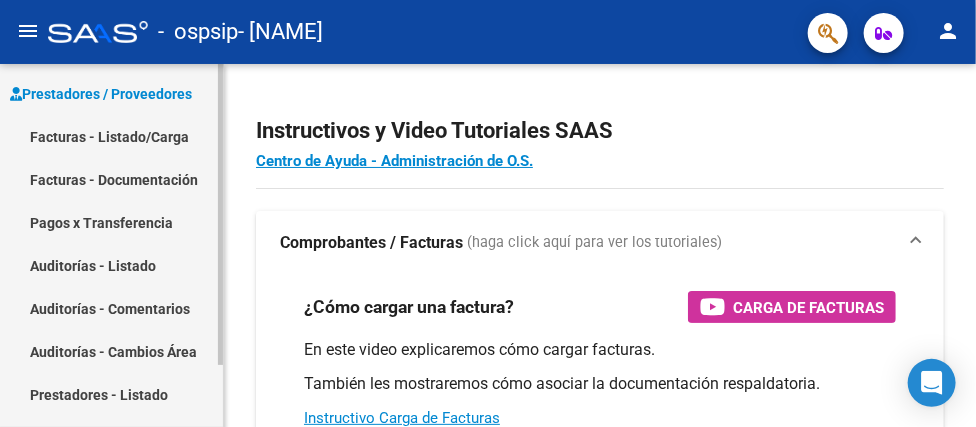 click on "Facturas - Listado/Carga" at bounding box center (111, 136) 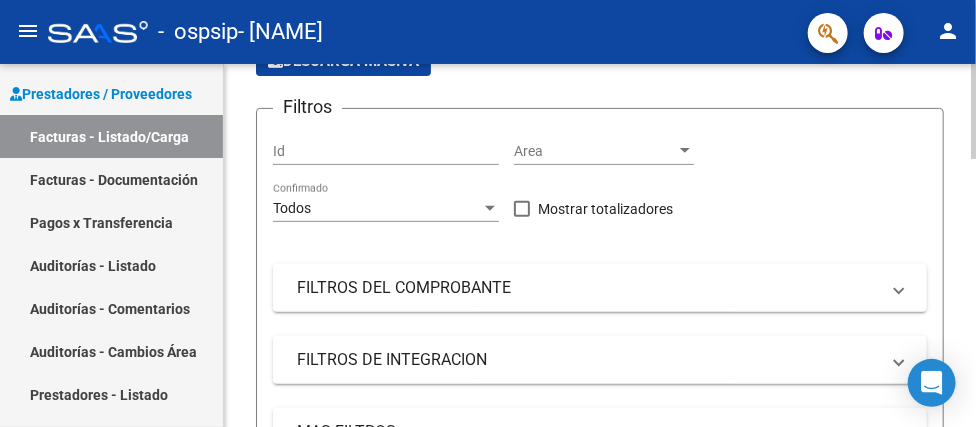 scroll, scrollTop: 300, scrollLeft: 0, axis: vertical 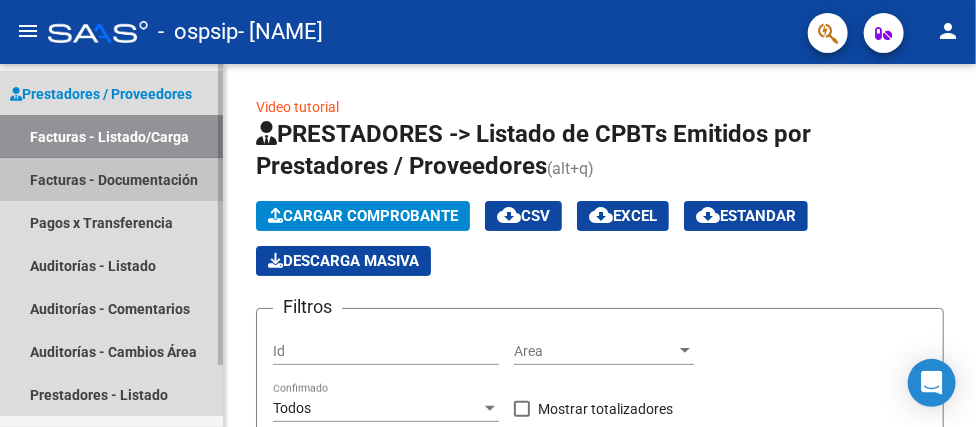 click on "Facturas - Documentación" at bounding box center (111, 179) 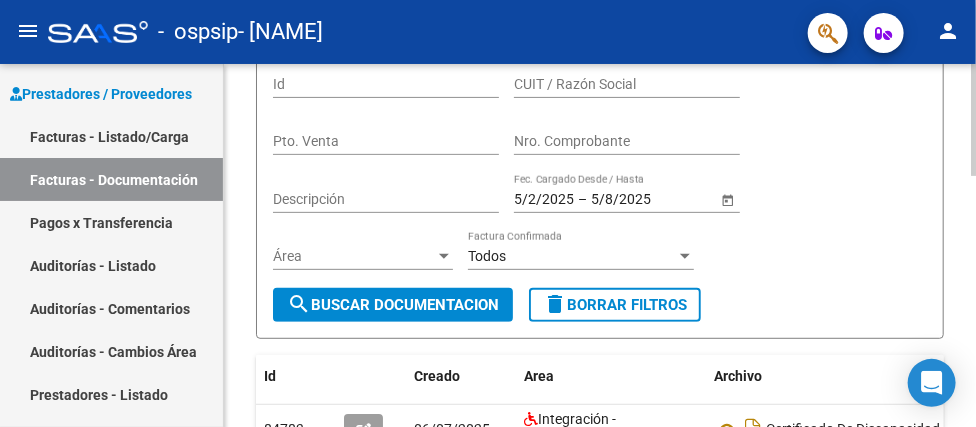 scroll, scrollTop: 0, scrollLeft: 0, axis: both 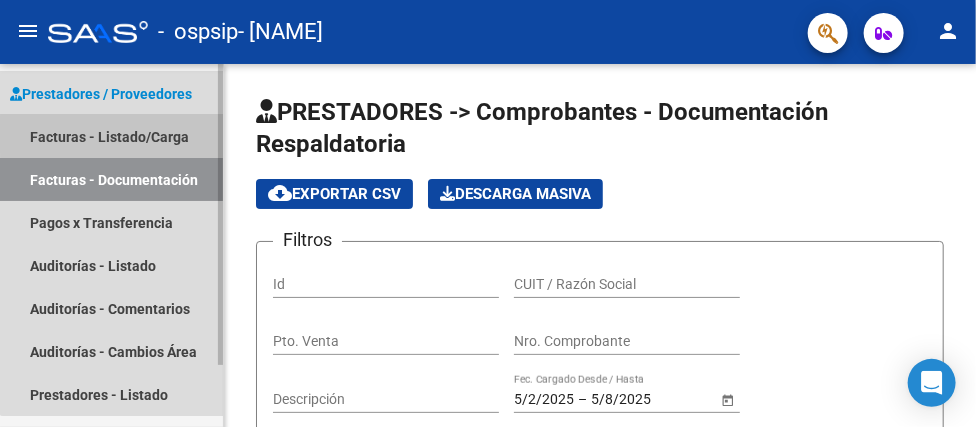 click on "Facturas - Listado/Carga" at bounding box center [111, 136] 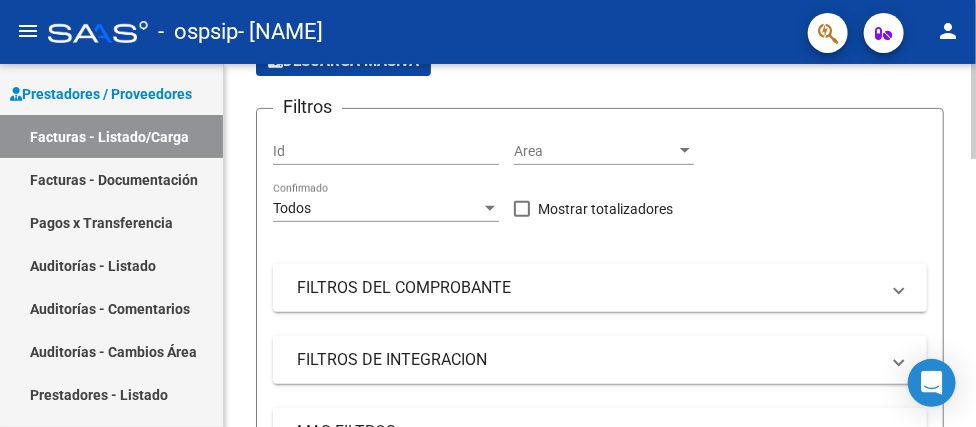 scroll, scrollTop: 0, scrollLeft: 0, axis: both 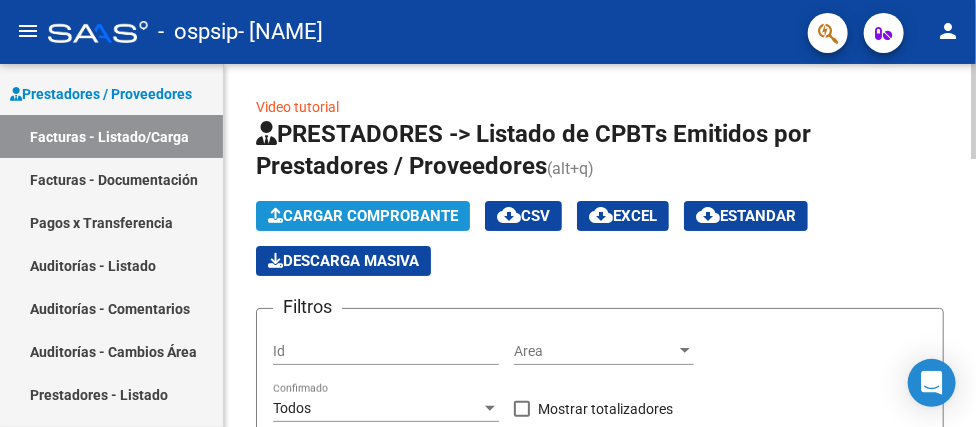 click on "Cargar Comprobante" 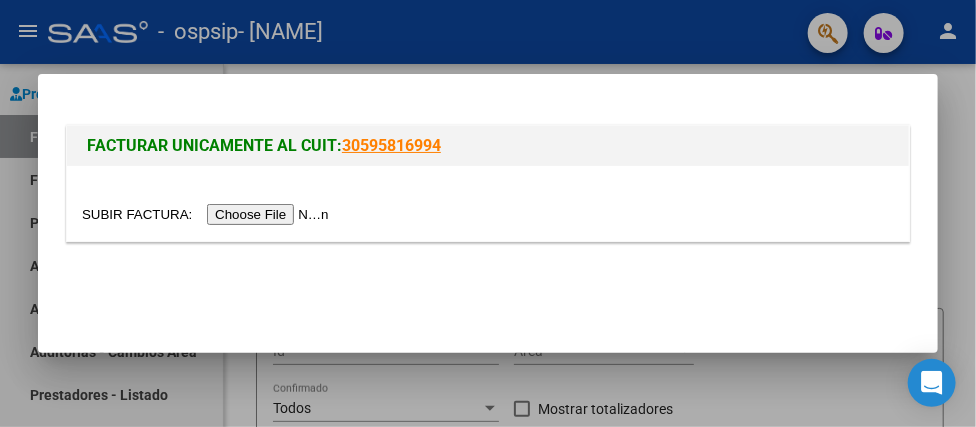 click at bounding box center (208, 214) 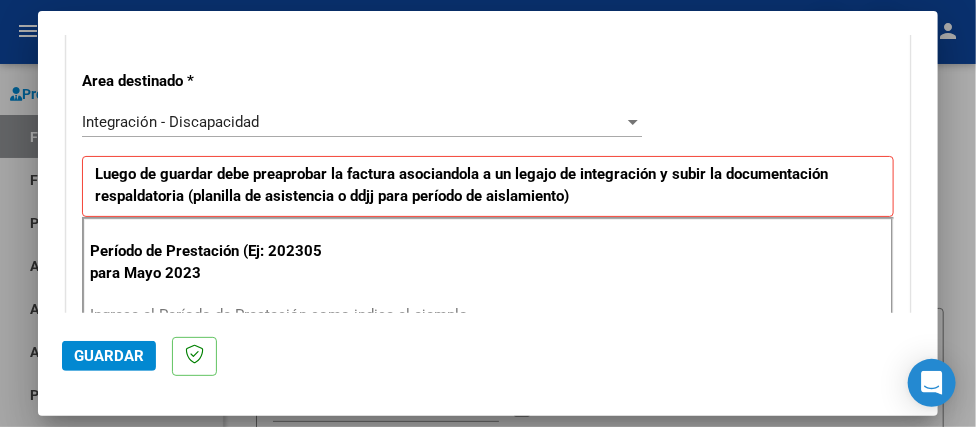 scroll, scrollTop: 500, scrollLeft: 0, axis: vertical 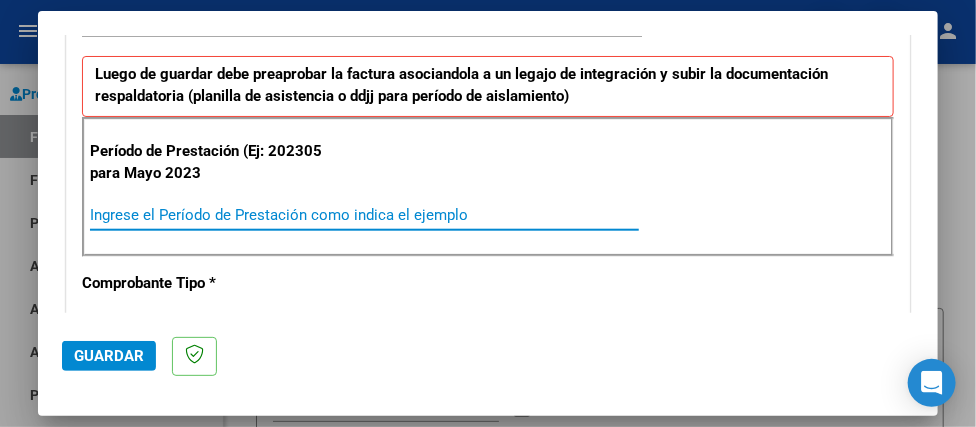 click on "Ingrese el Período de Prestación como indica el ejemplo" at bounding box center (364, 215) 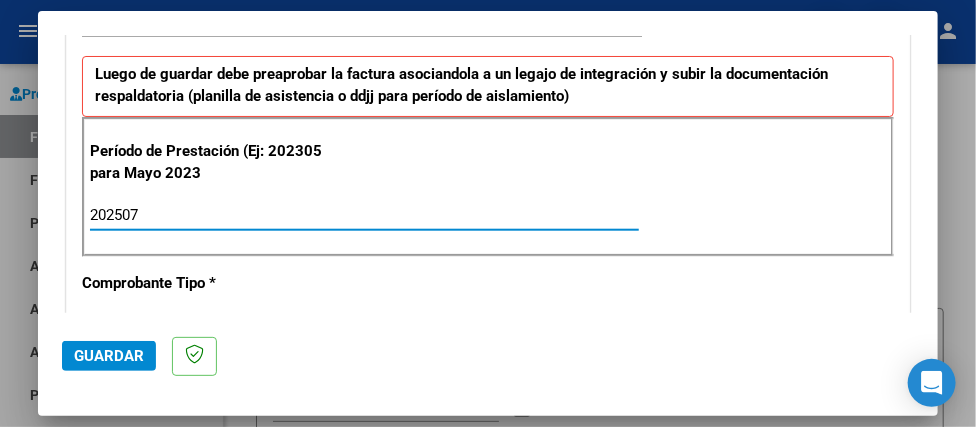 type on "202507" 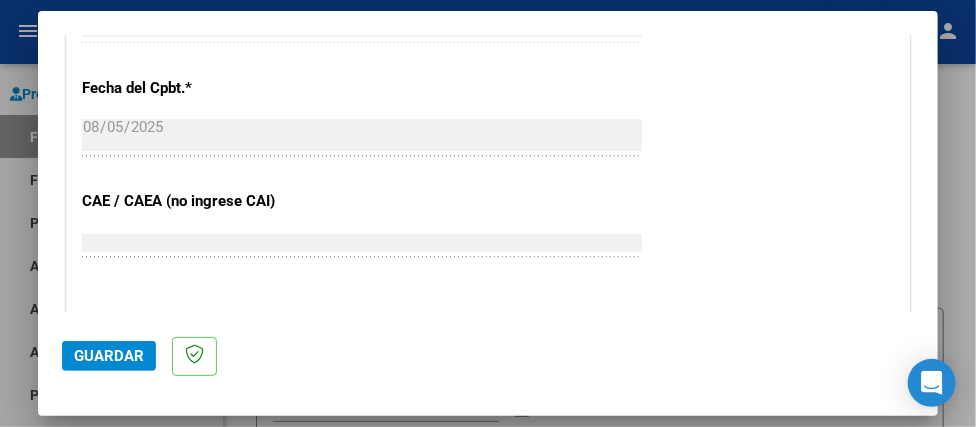 scroll, scrollTop: 1200, scrollLeft: 0, axis: vertical 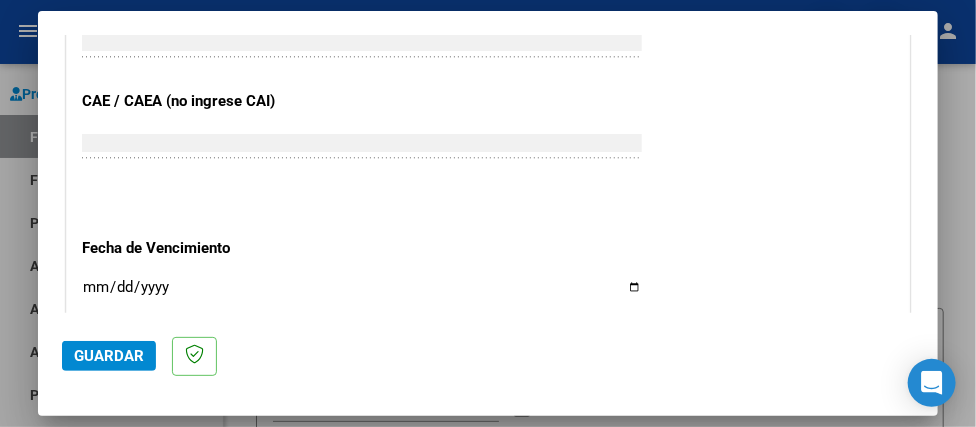 click on "Ingresar la fecha" at bounding box center [362, 295] 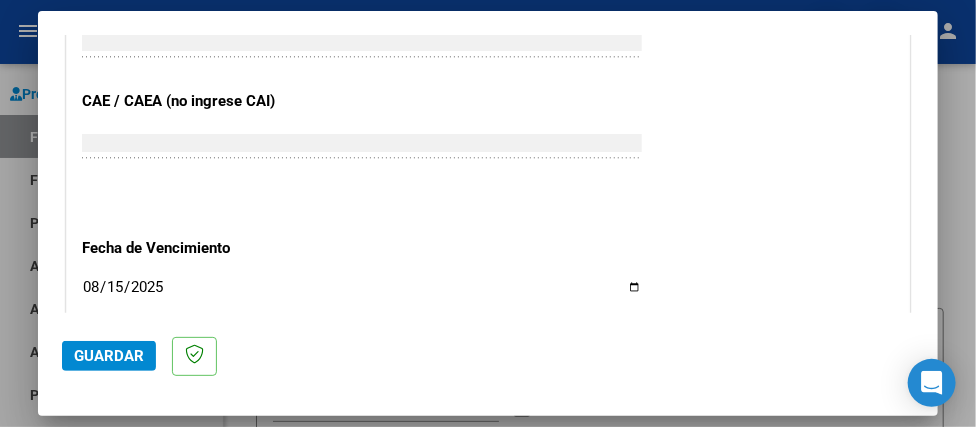 type on "2025-08-15" 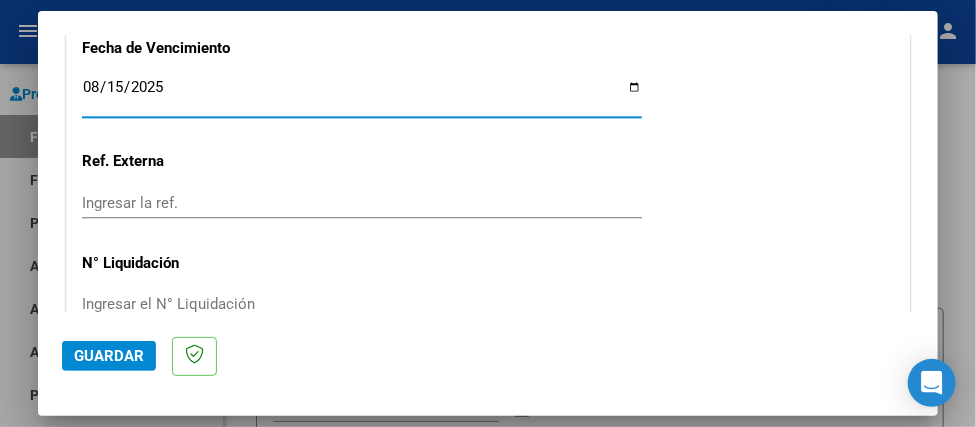 scroll, scrollTop: 1500, scrollLeft: 0, axis: vertical 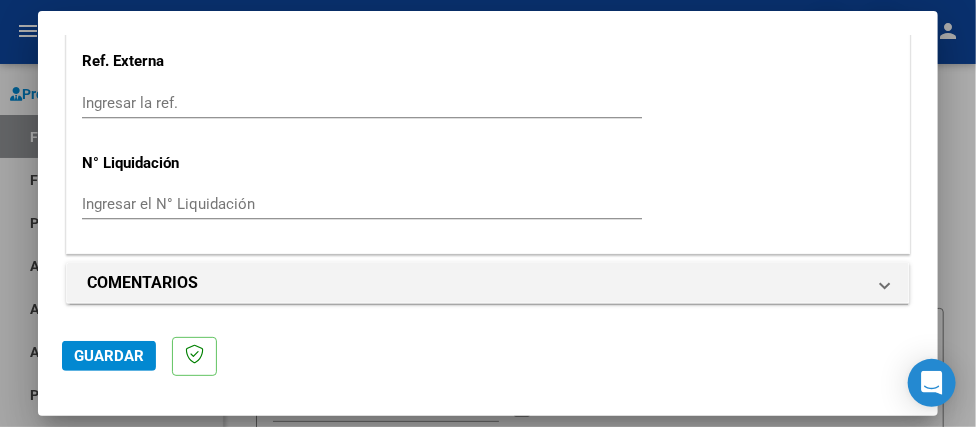 click on "Guardar" 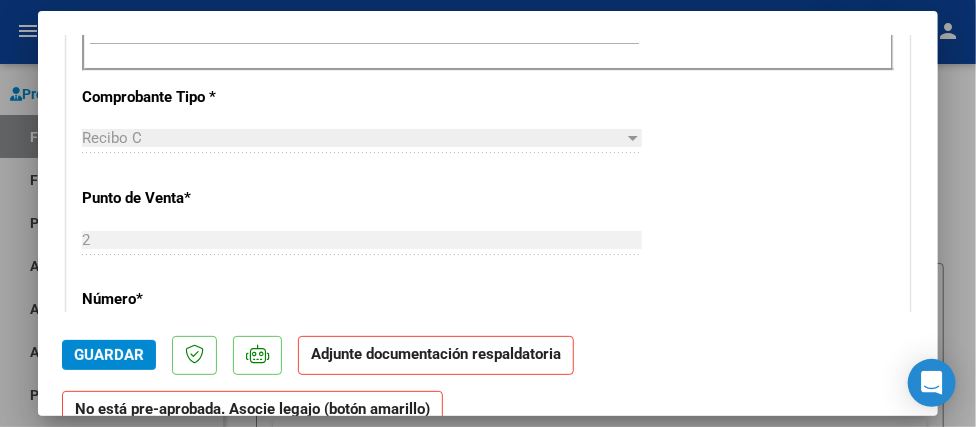 scroll, scrollTop: 900, scrollLeft: 0, axis: vertical 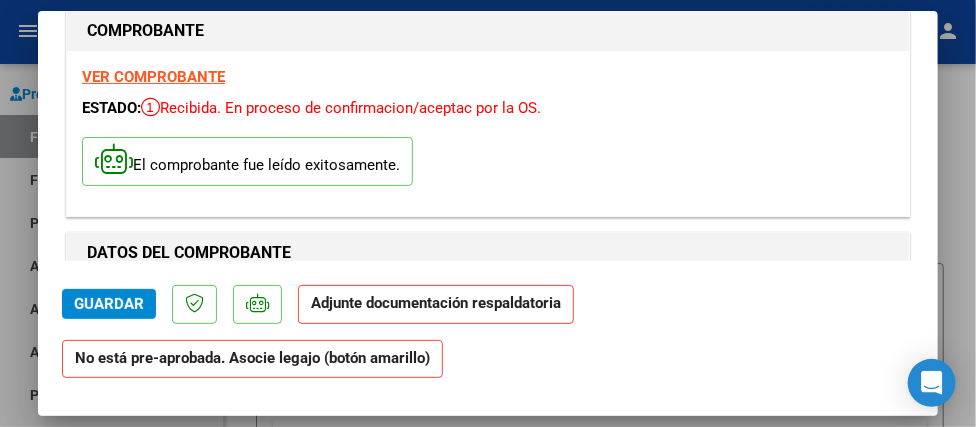 click on "Adjunte documentación respaldatoria" 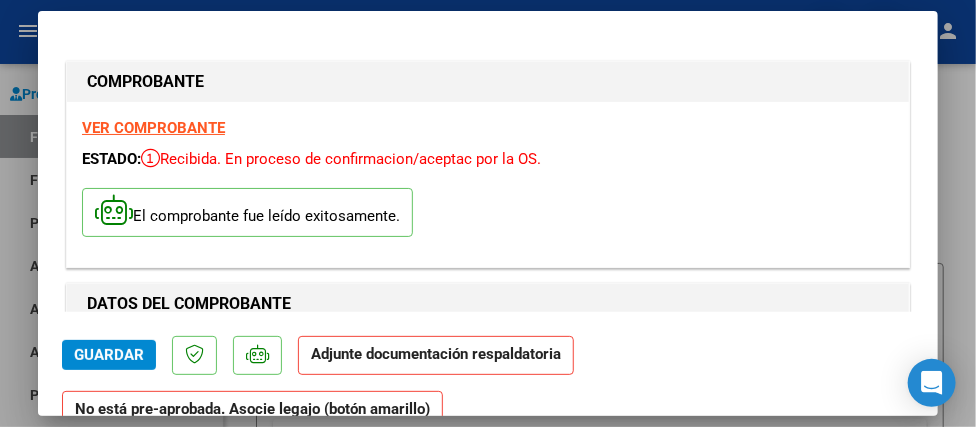scroll, scrollTop: 100, scrollLeft: 0, axis: vertical 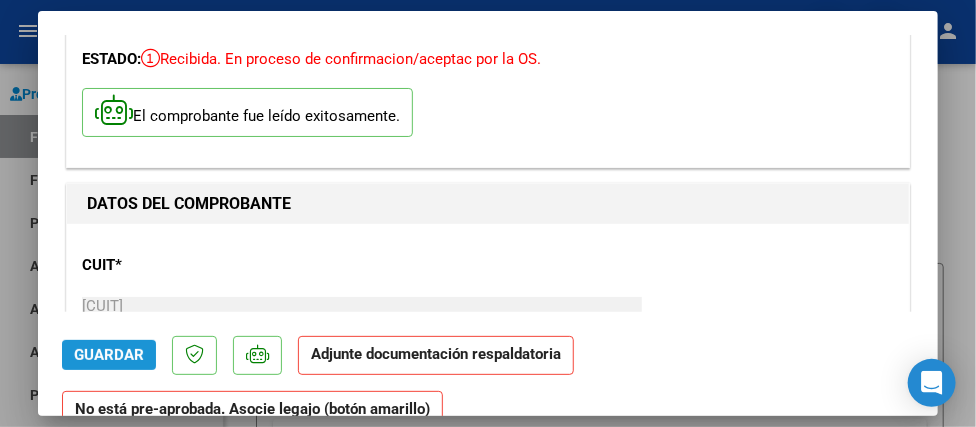 click on "Guardar" 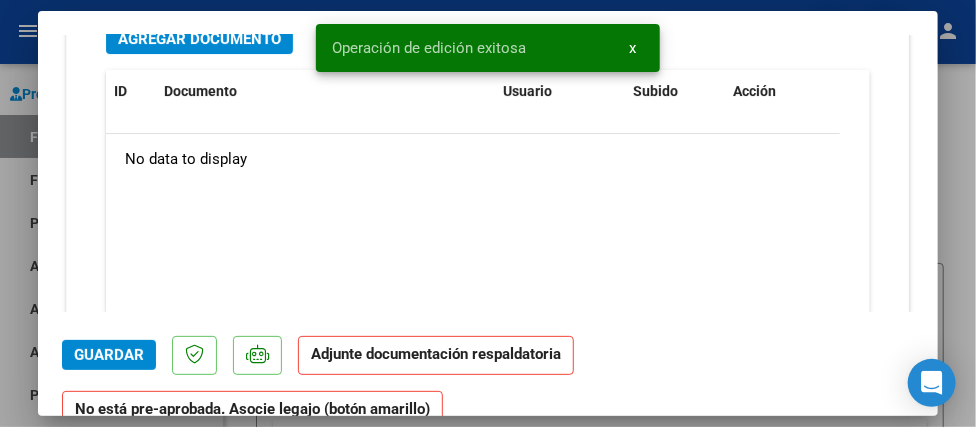scroll, scrollTop: 1700, scrollLeft: 0, axis: vertical 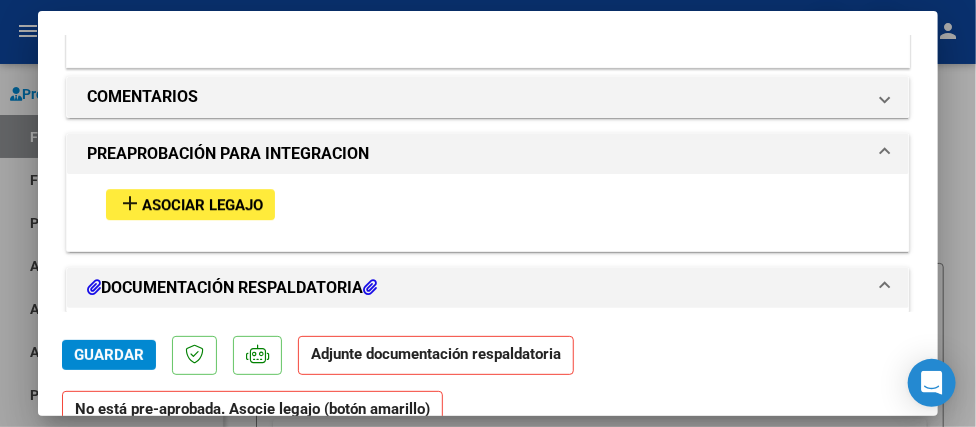 click on "Asociar Legajo" at bounding box center [202, 205] 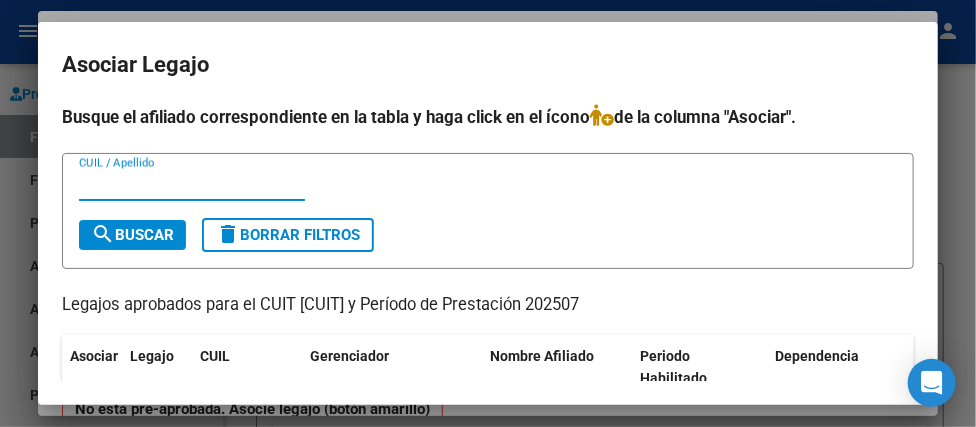 scroll, scrollTop: 100, scrollLeft: 0, axis: vertical 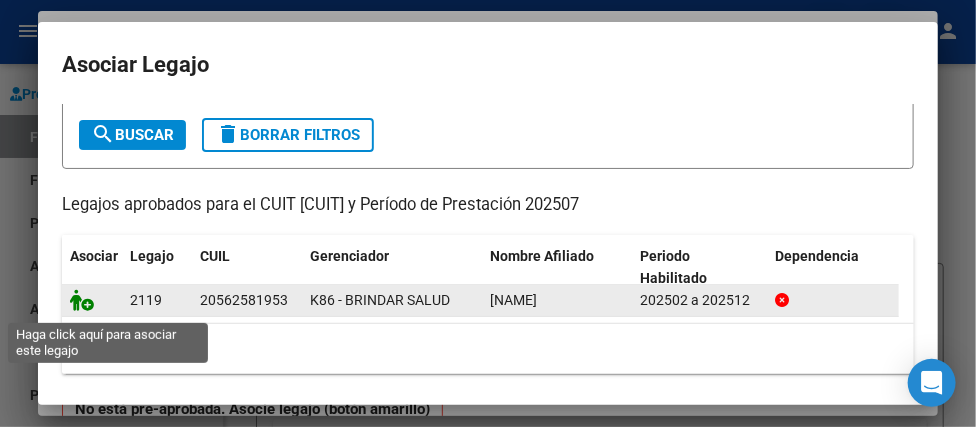 click 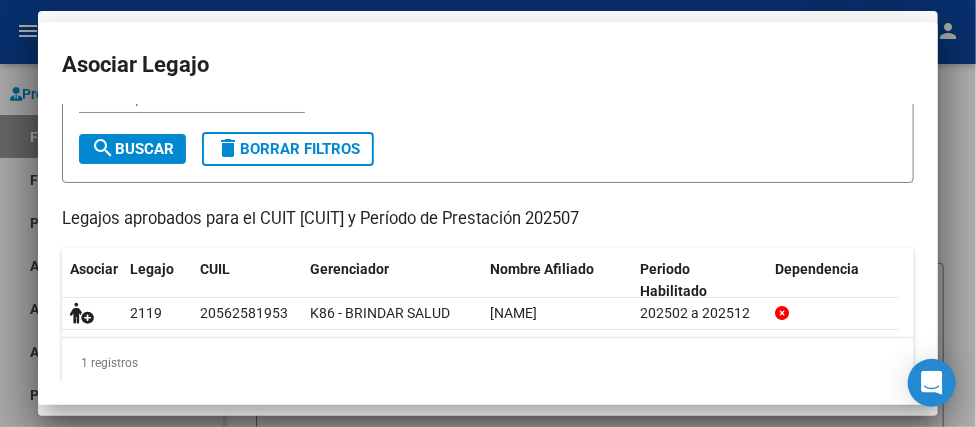 scroll, scrollTop: 1752, scrollLeft: 0, axis: vertical 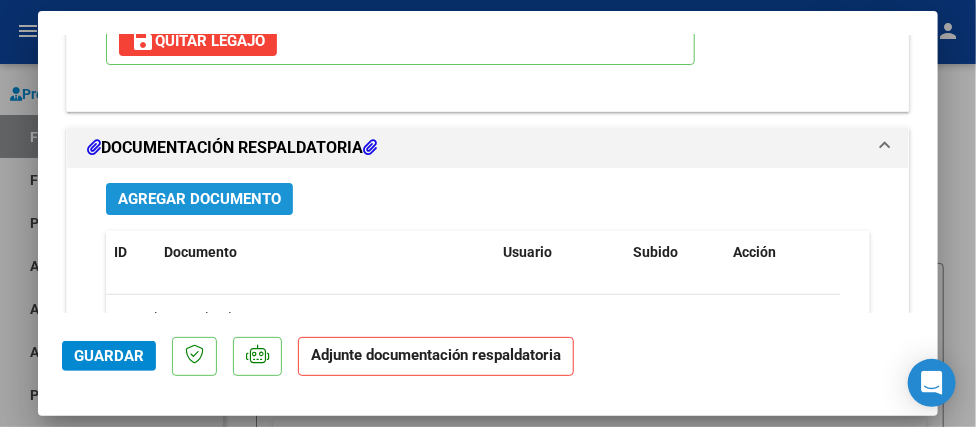 click on "Agregar Documento" at bounding box center (199, 200) 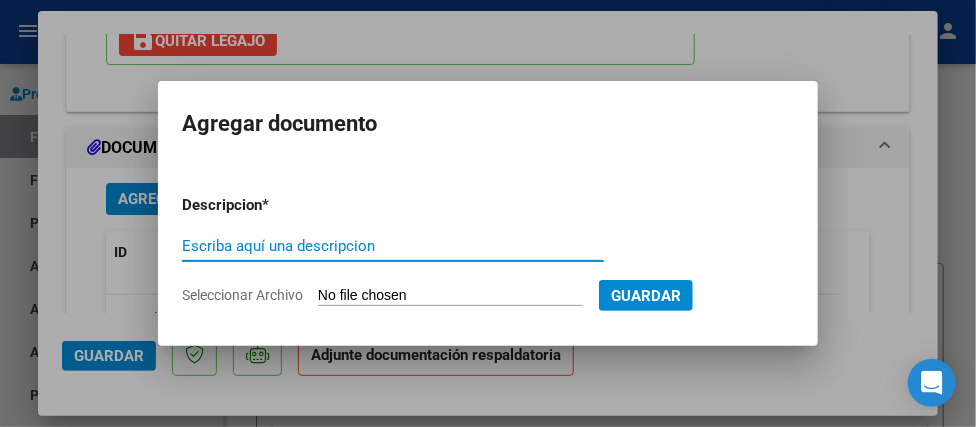 click on "Escriba aquí una descripcion" at bounding box center (393, 246) 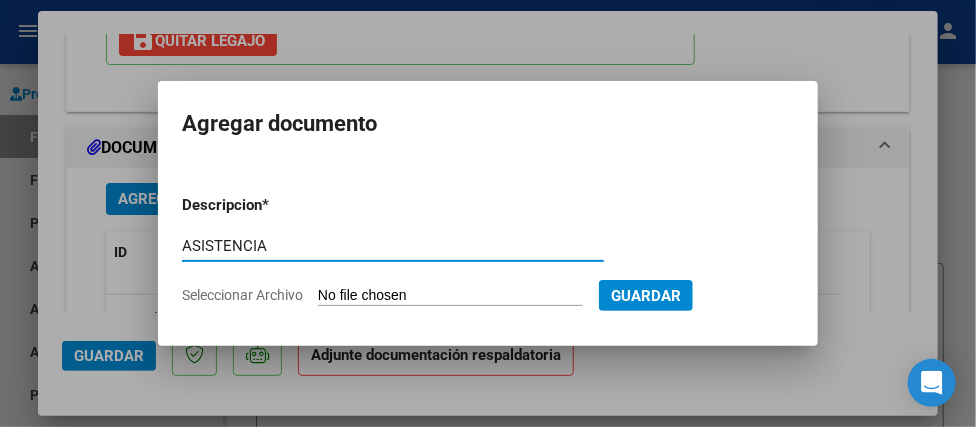 type on "ASISTENCIA" 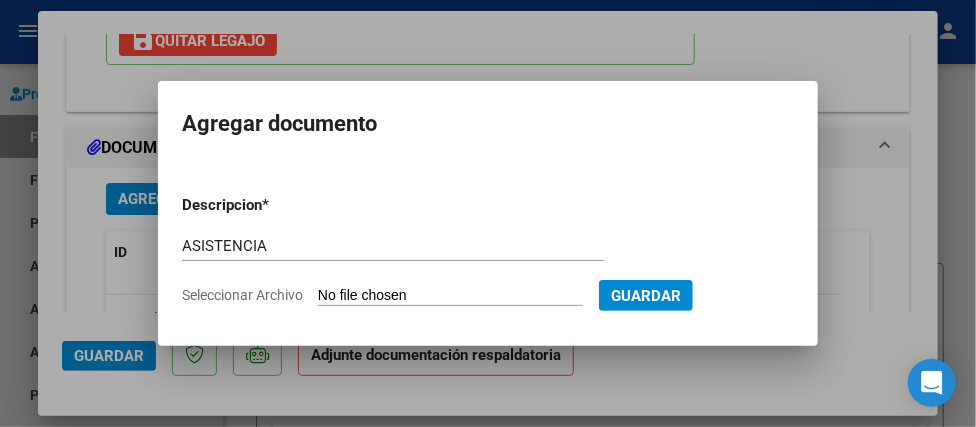 click on "Seleccionar Archivo" at bounding box center [450, 296] 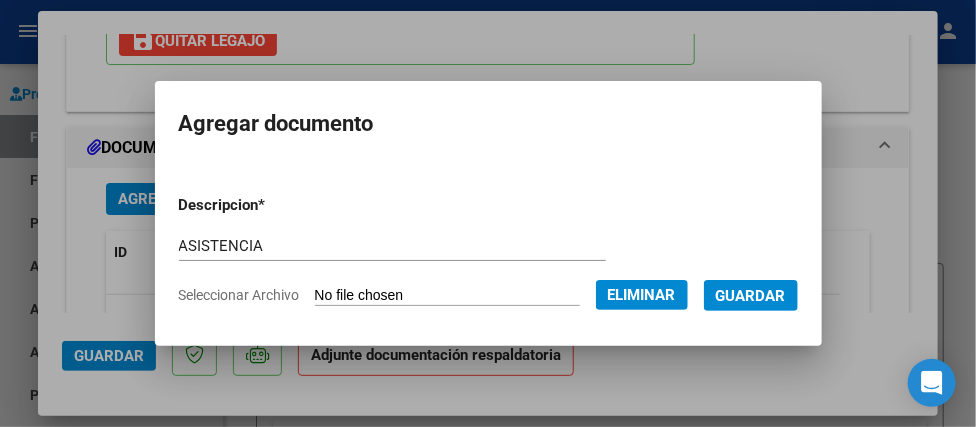 click on "Guardar" at bounding box center (751, 296) 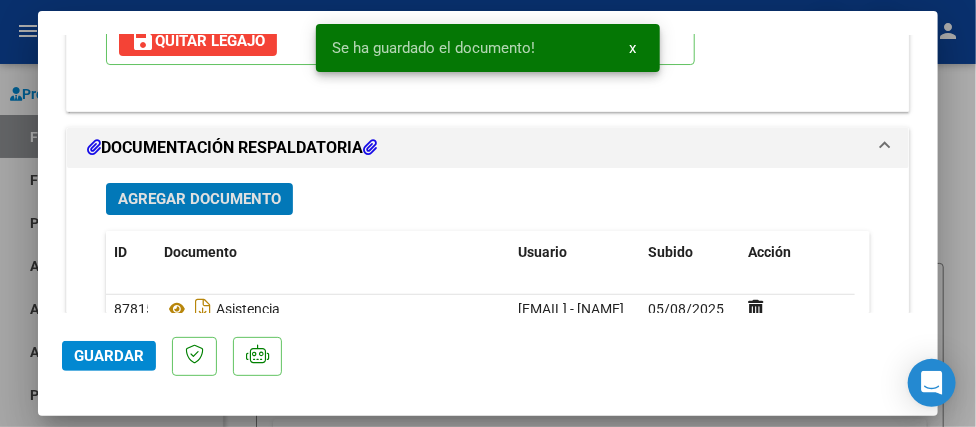 click on "Agregar Documento" at bounding box center (199, 200) 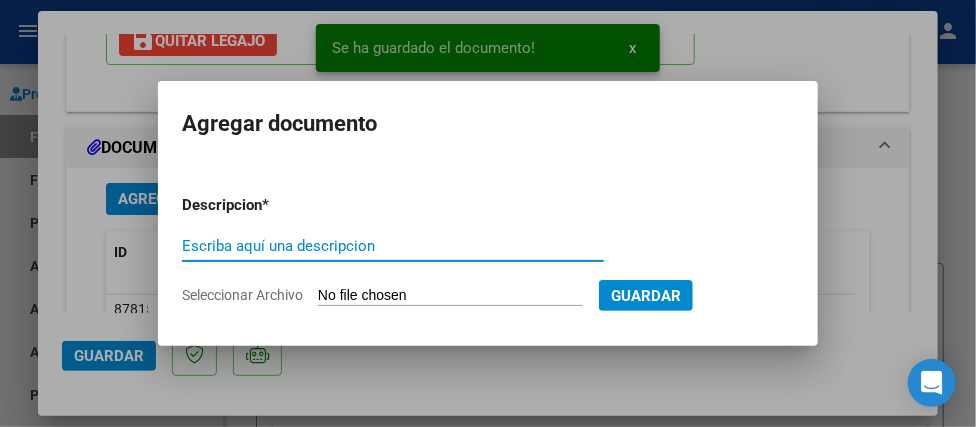 click on "Escriba aquí una descripcion" at bounding box center (393, 246) 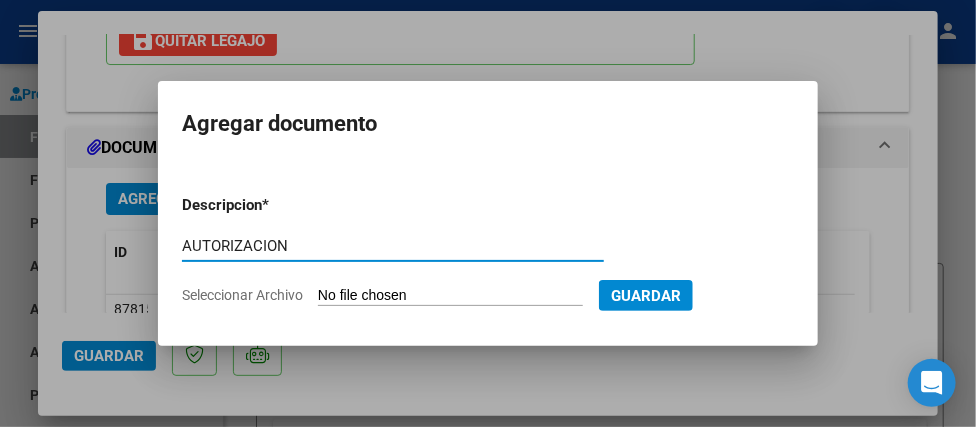 type on "AUTORIZACION" 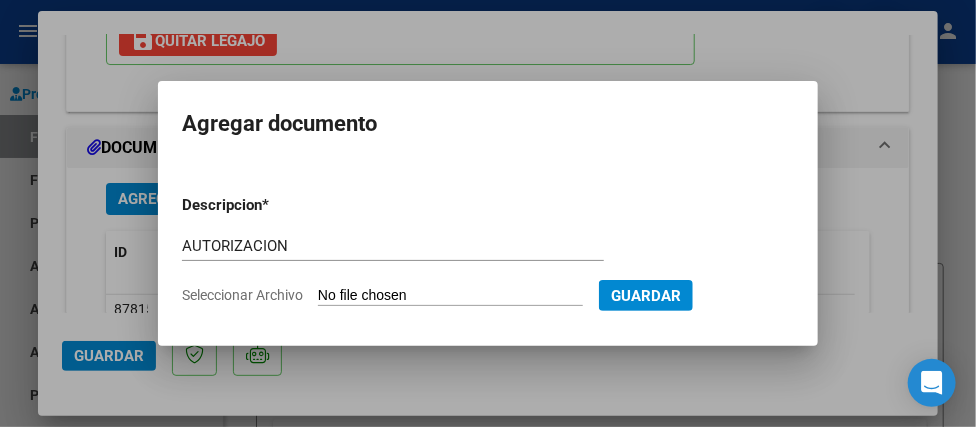 type on "C:\fakepath\AUTORIZACION.pdf" 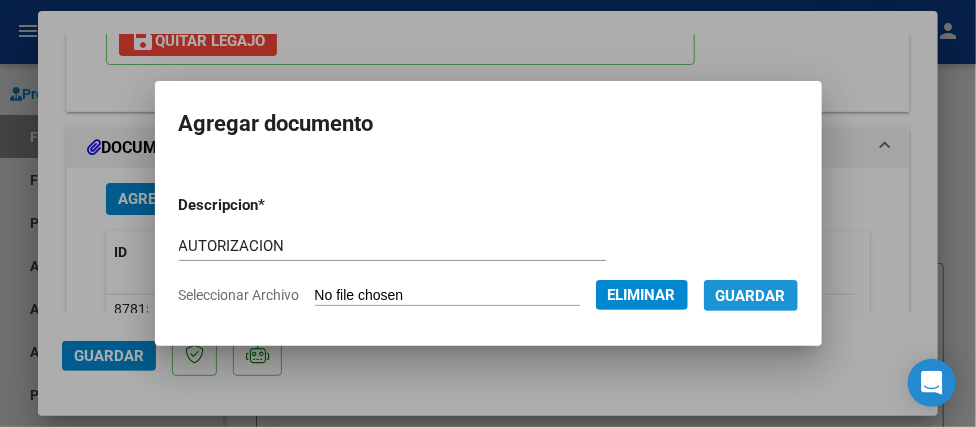 click on "Guardar" at bounding box center [751, 296] 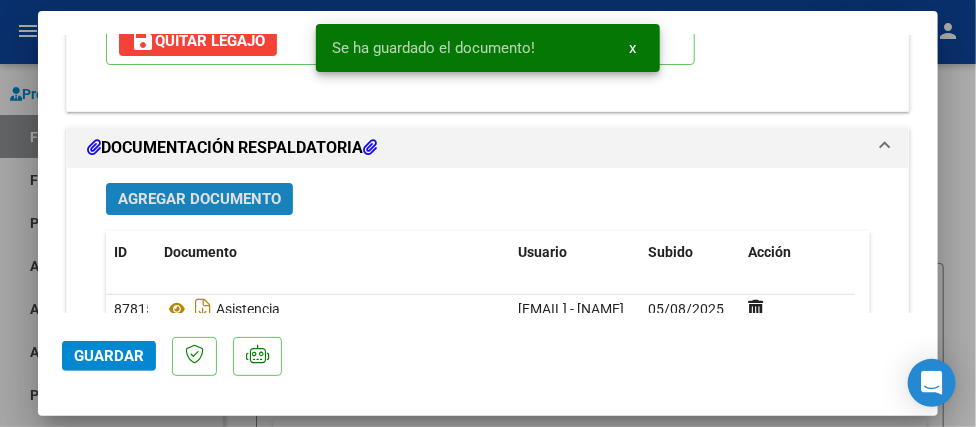 click on "Agregar Documento" at bounding box center [199, 200] 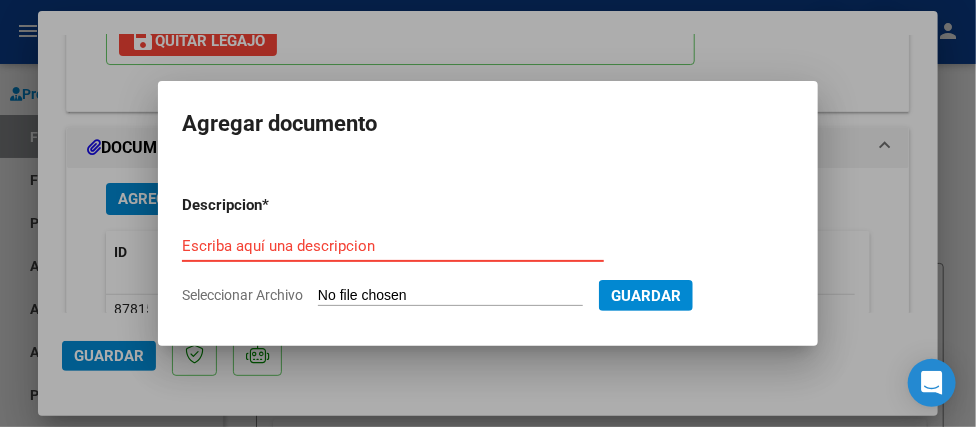 click on "Escriba aquí una descripcion" at bounding box center [393, 246] 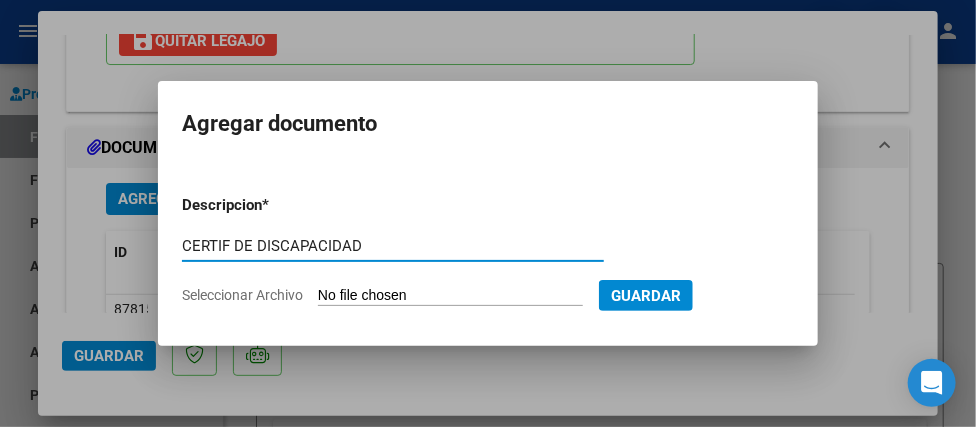 type on "CERTIF DE DISCAPACIDAD" 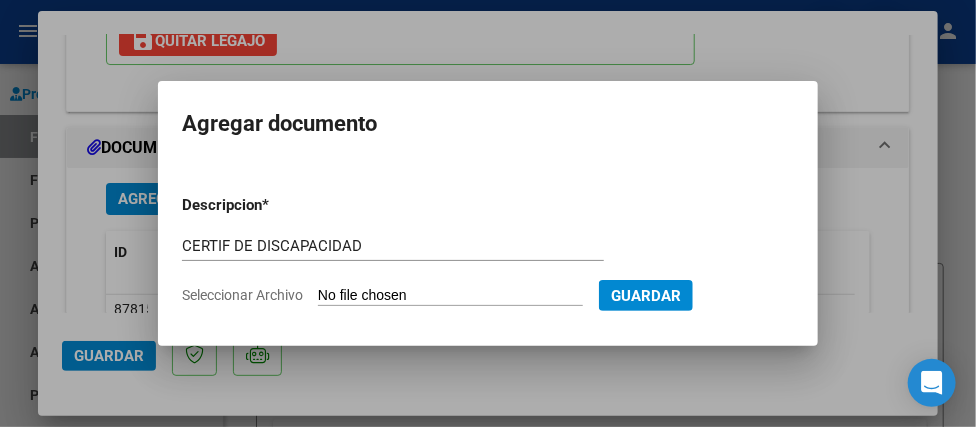 type on "C:\fakepath\CERTIF DE DISCAPACIDAD.pdf" 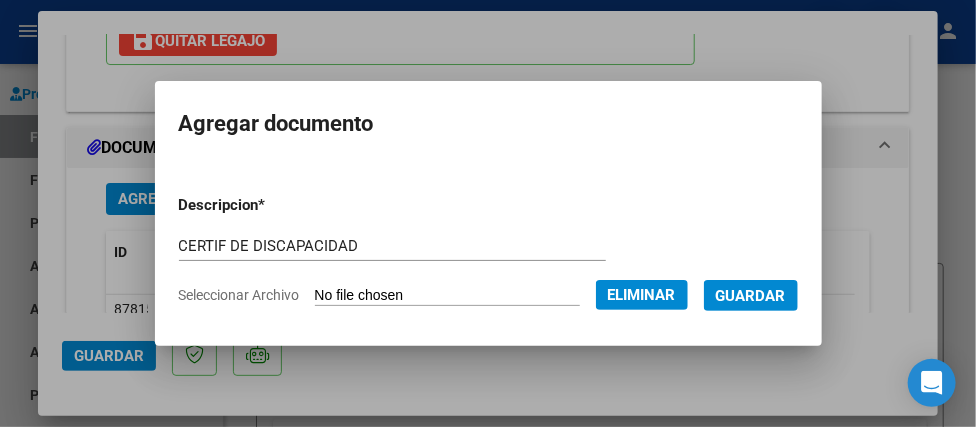 click on "Guardar" at bounding box center [751, 296] 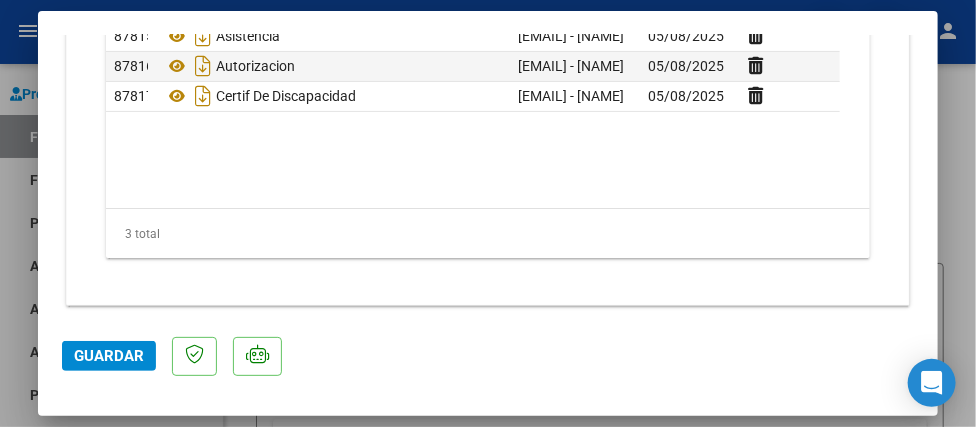scroll, scrollTop: 2325, scrollLeft: 0, axis: vertical 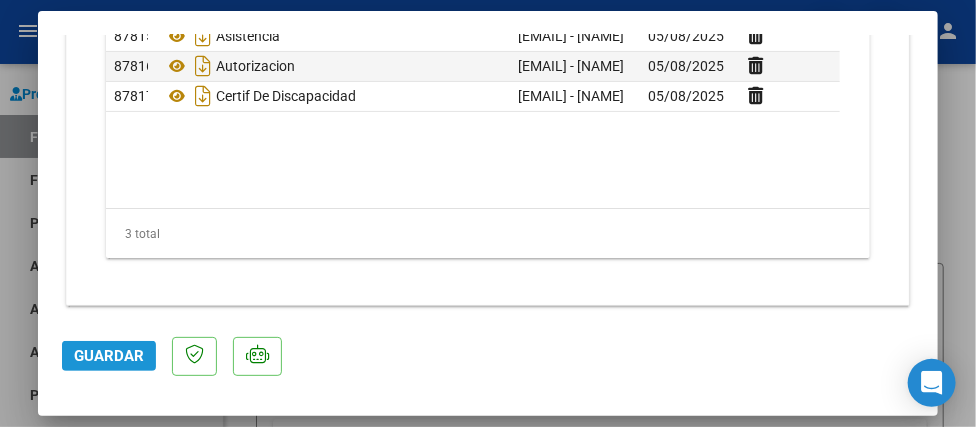 click on "Guardar" 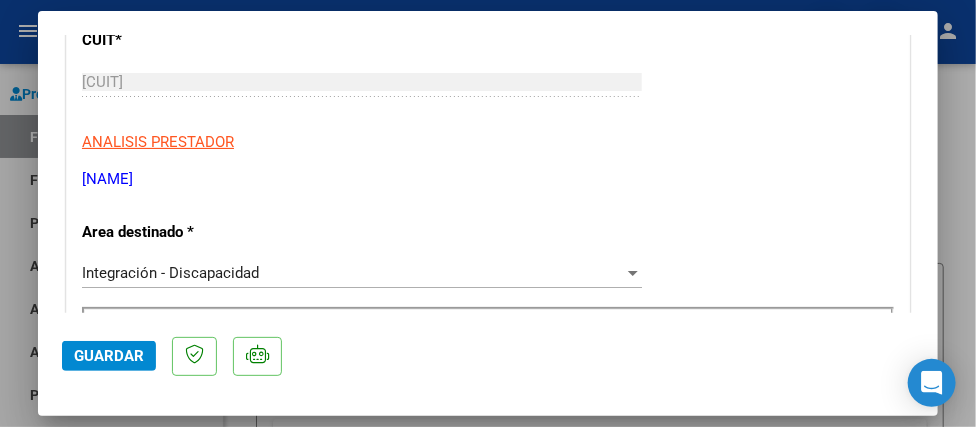 scroll, scrollTop: 0, scrollLeft: 0, axis: both 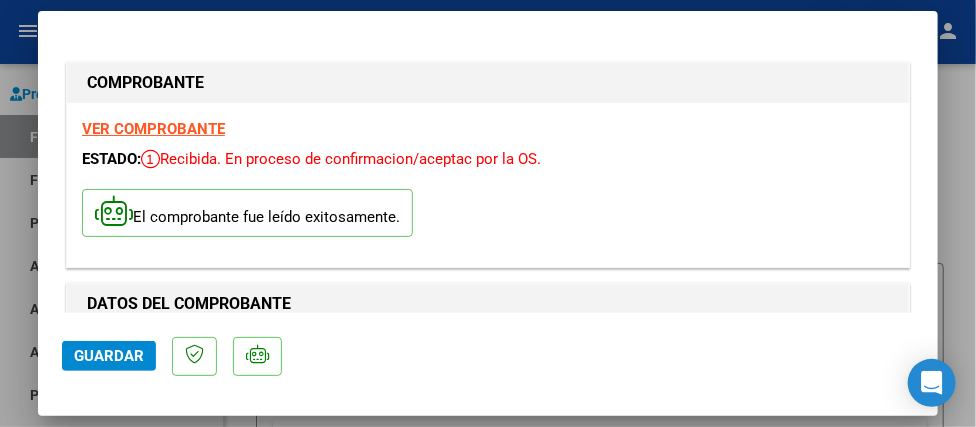 click on "Guardar" 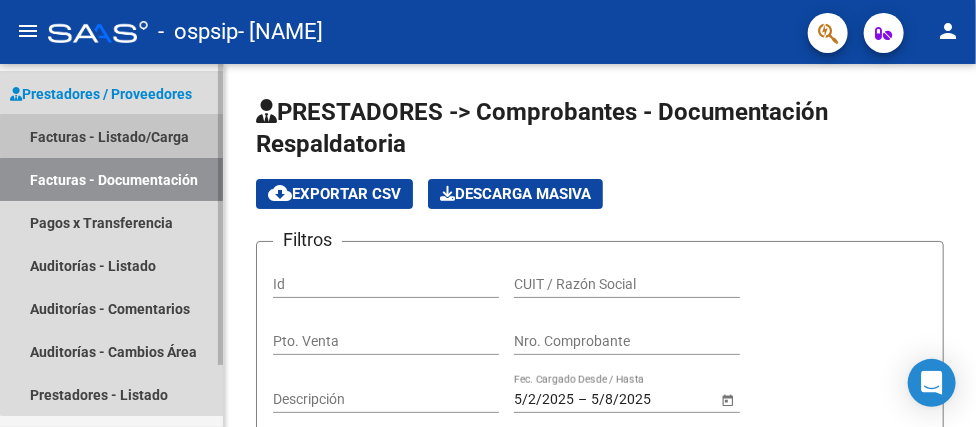 click on "Facturas - Listado/Carga" at bounding box center [111, 136] 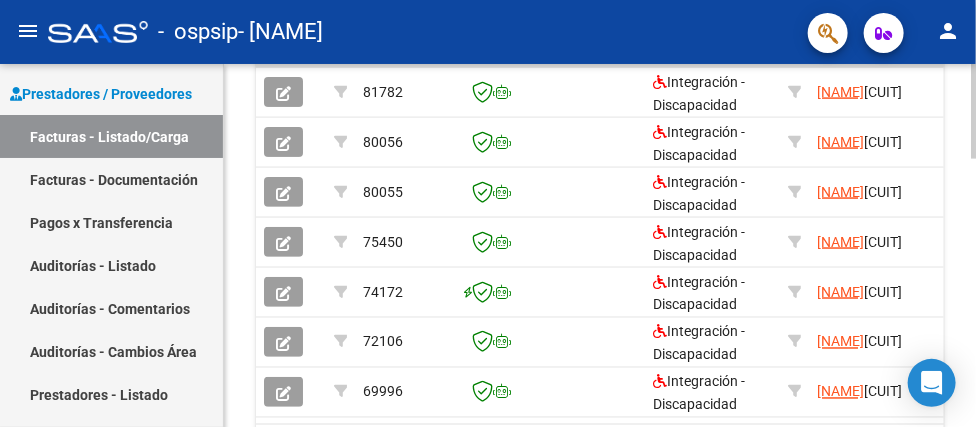 scroll, scrollTop: 1025, scrollLeft: 0, axis: vertical 